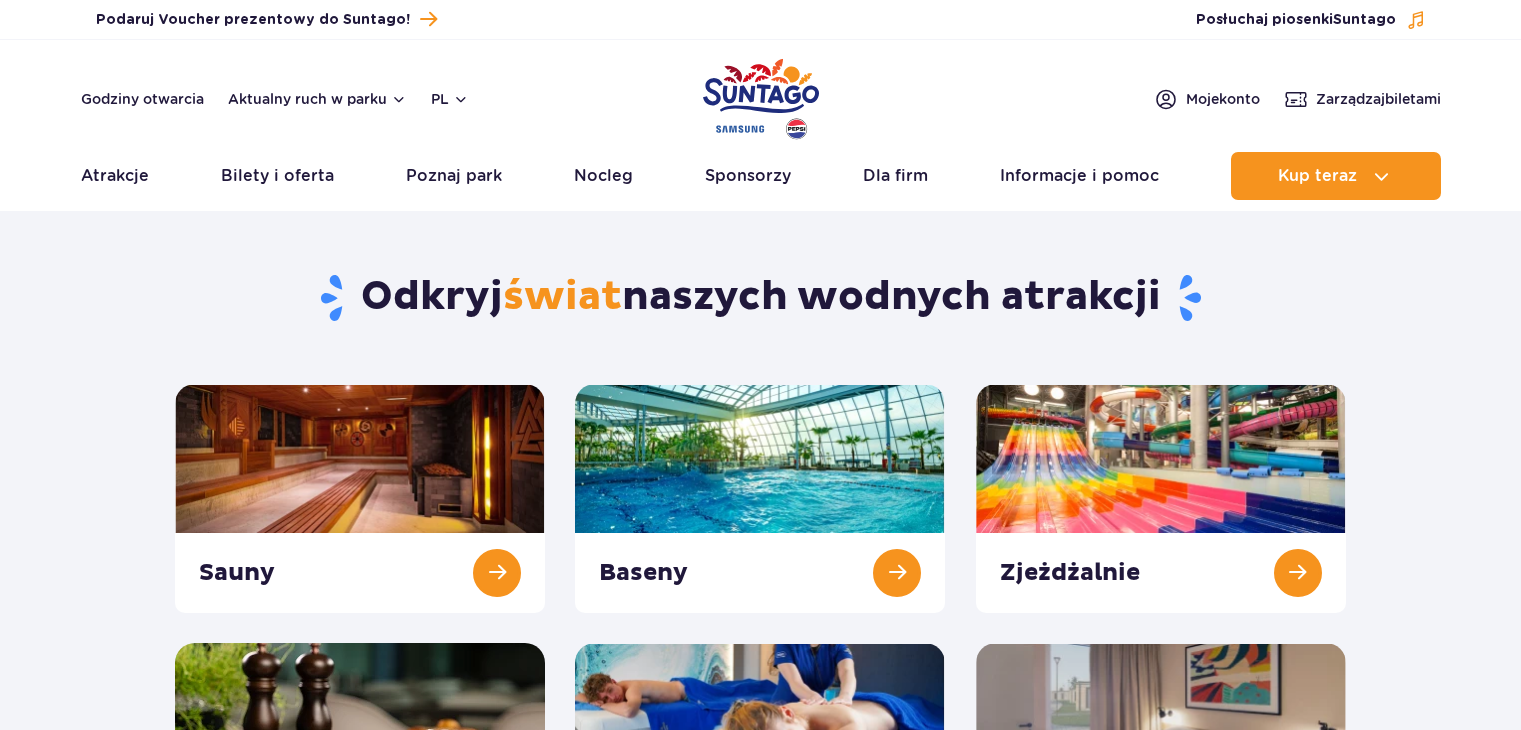scroll, scrollTop: 0, scrollLeft: 0, axis: both 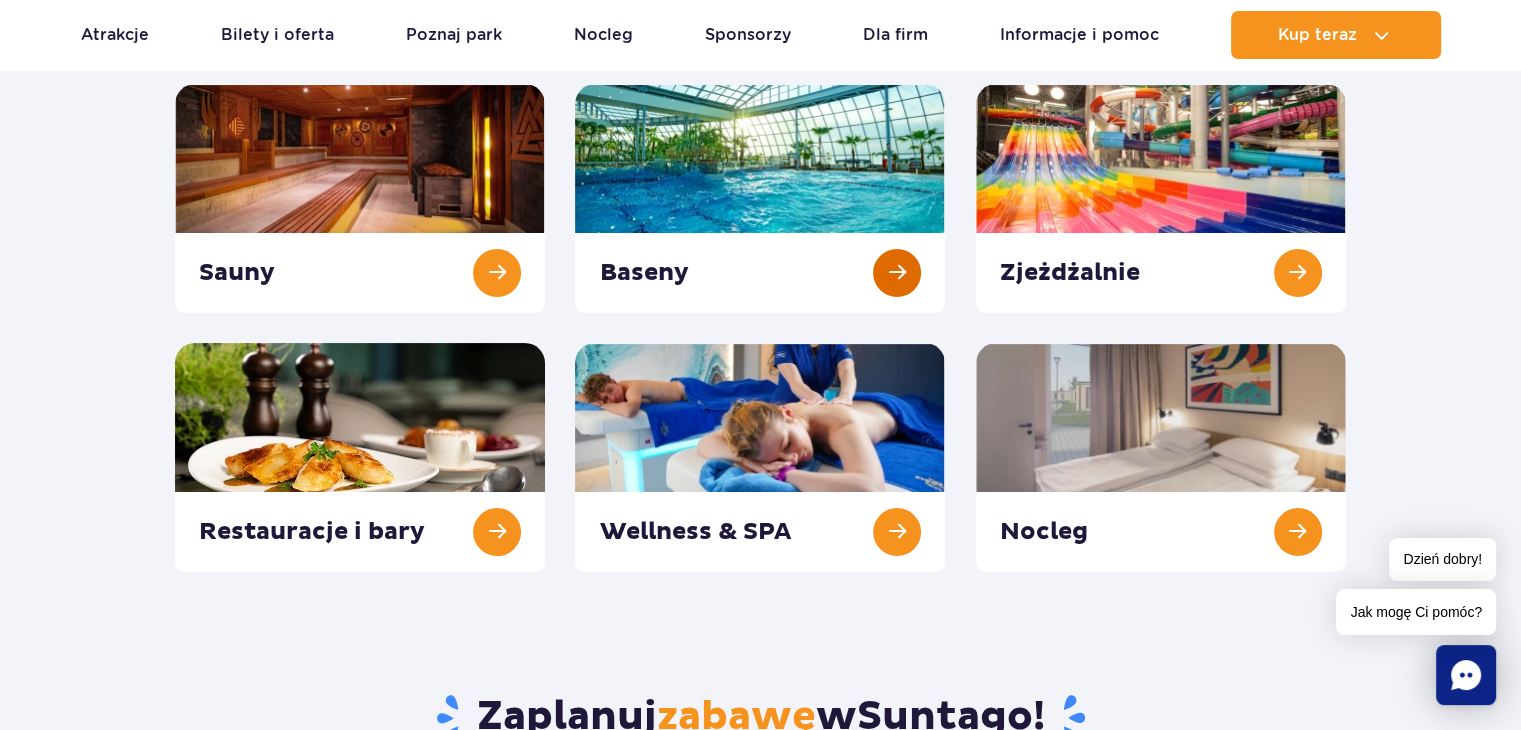 click at bounding box center (760, 198) 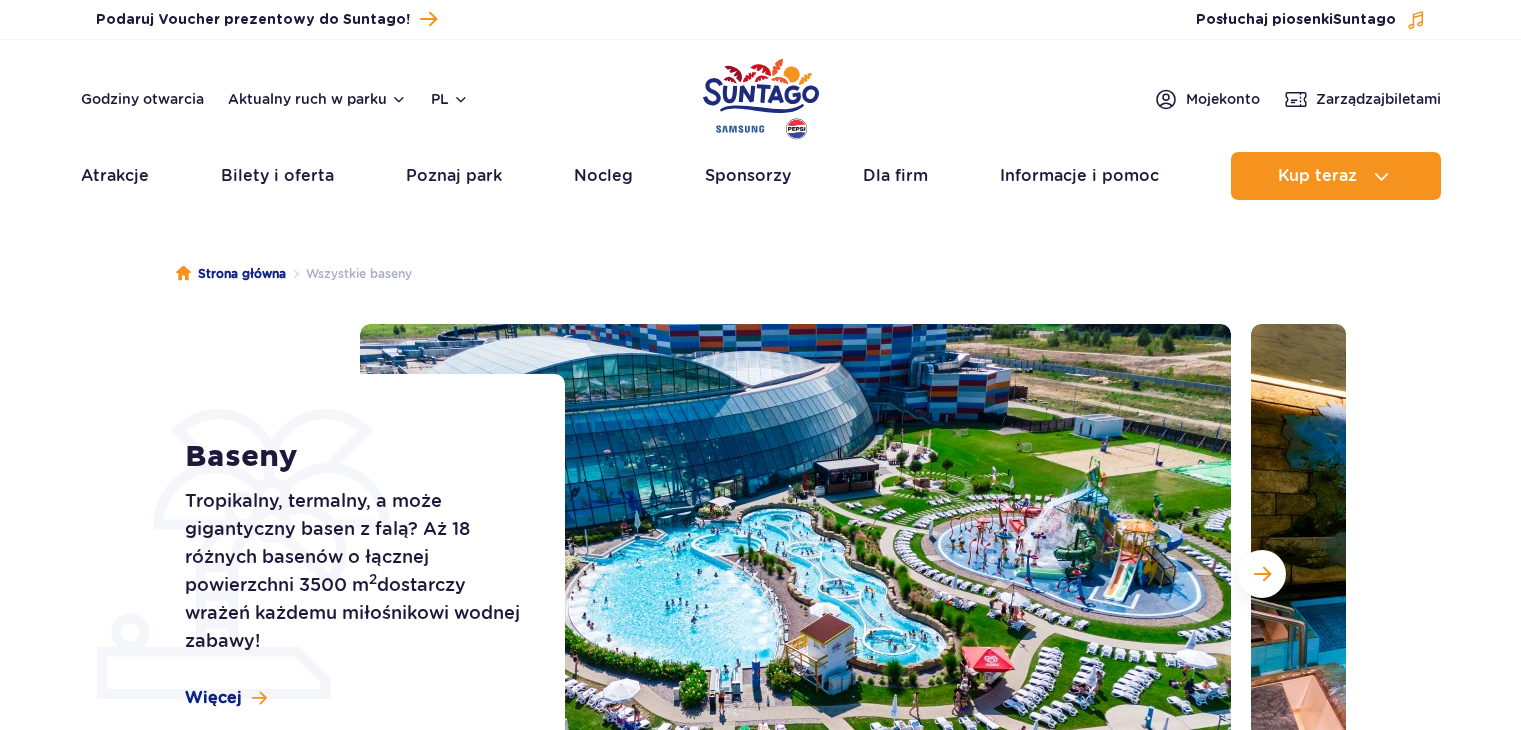 scroll, scrollTop: 0, scrollLeft: 0, axis: both 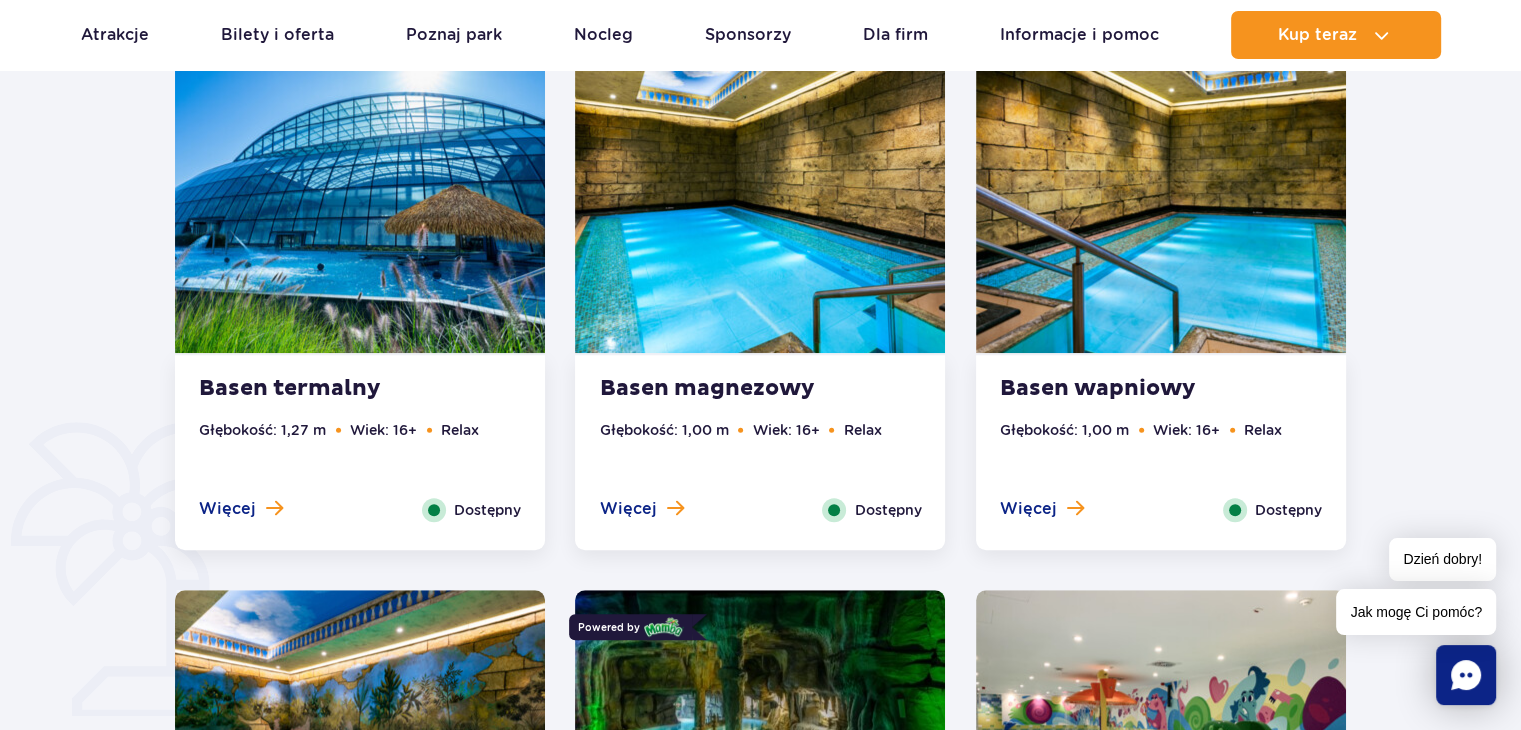 click at bounding box center [760, 1298] 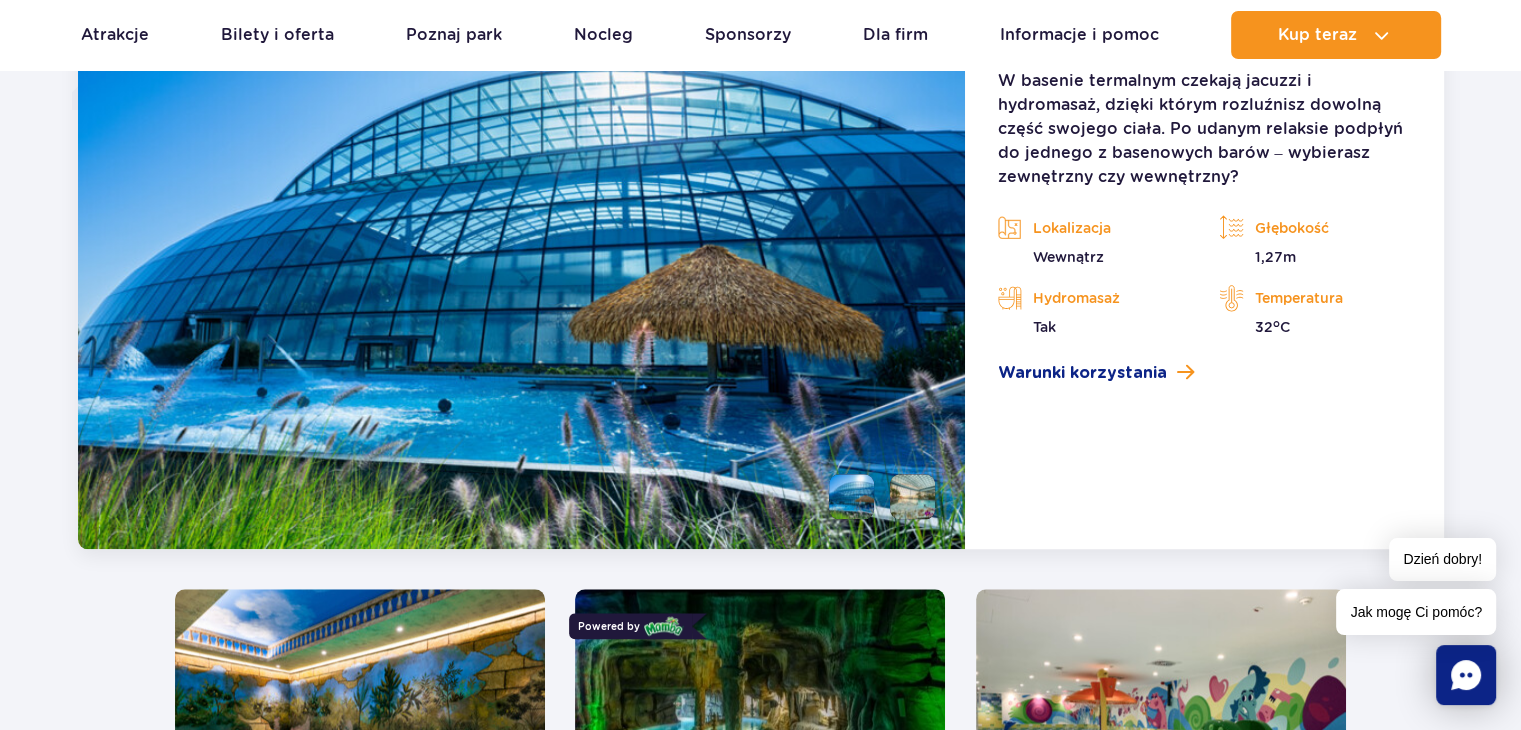 scroll, scrollTop: 1975, scrollLeft: 0, axis: vertical 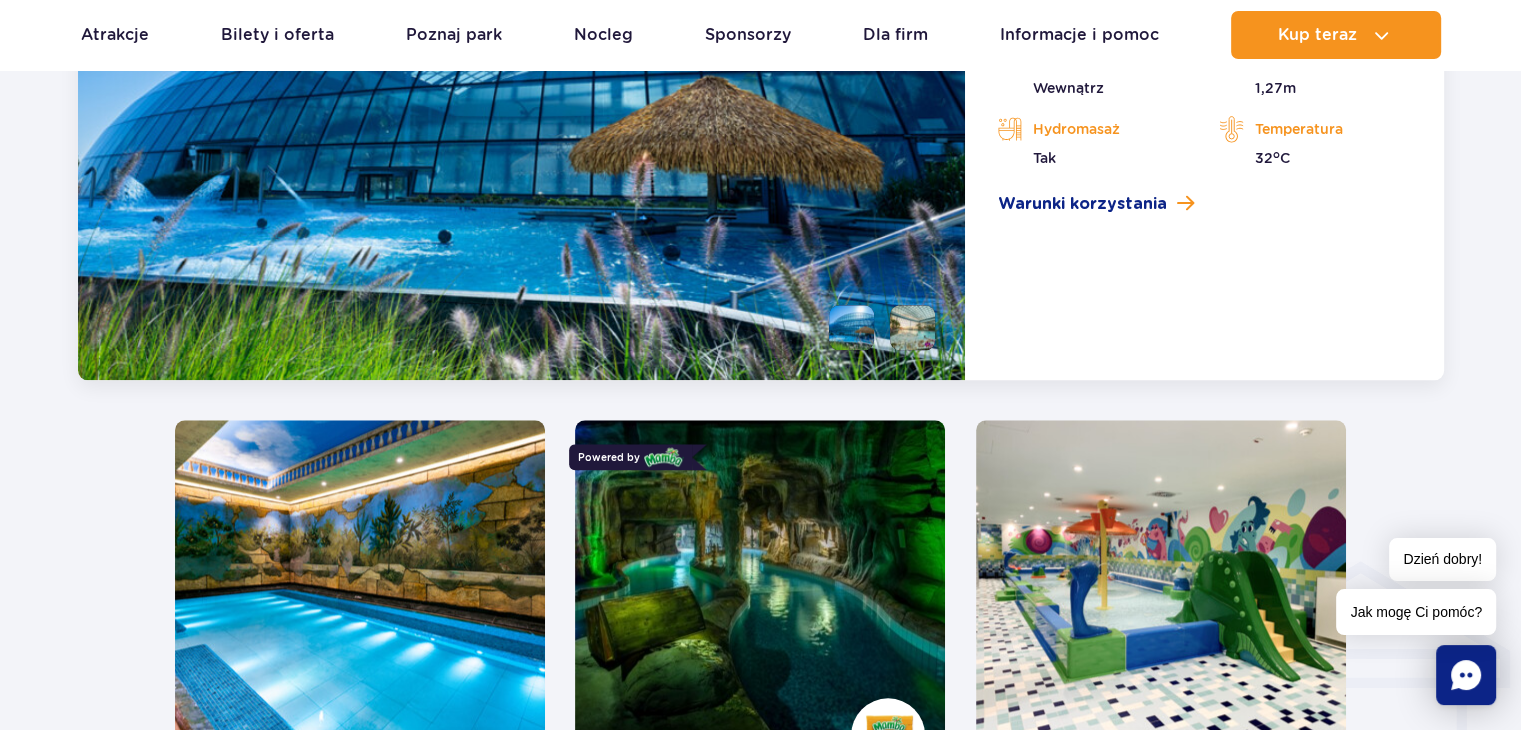 click on "Basen termalny
W basenie termalnym czekają jacuzzi i hydromasaż, dzięki którym rozluźnisz dowolną część swojego ciała. Po udanym relaksie podpłyń do jednego z basenowych barów – wybierasz zewnętrzny czy wewnętrzny?
Lokalizacja
Wewnątrz
Głębokość
1,27m
Hydromasaż
Tak
Temperatura
32 o C
Warunki korzystania" at bounding box center [1204, 100] 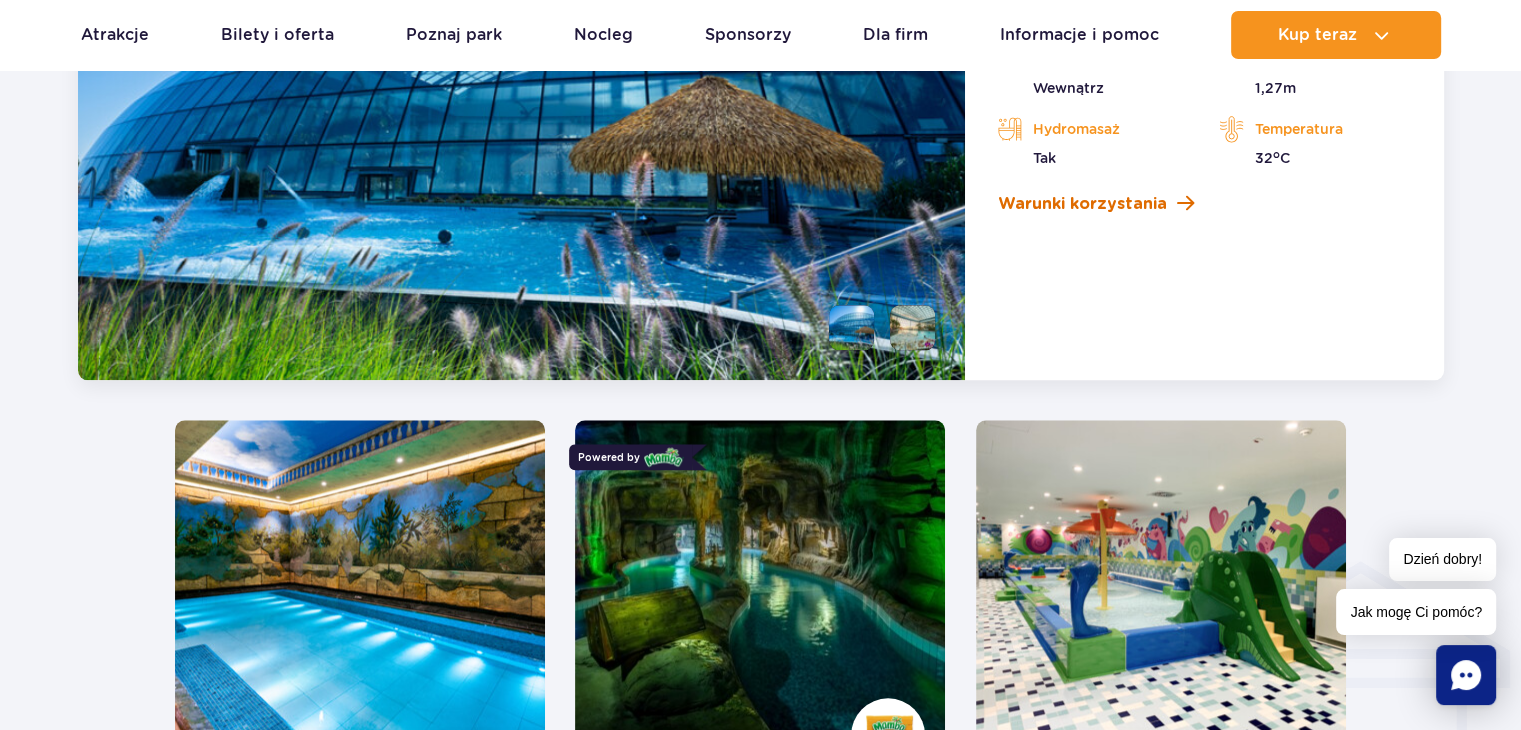 click on "Warunki korzystania" at bounding box center (1204, 204) 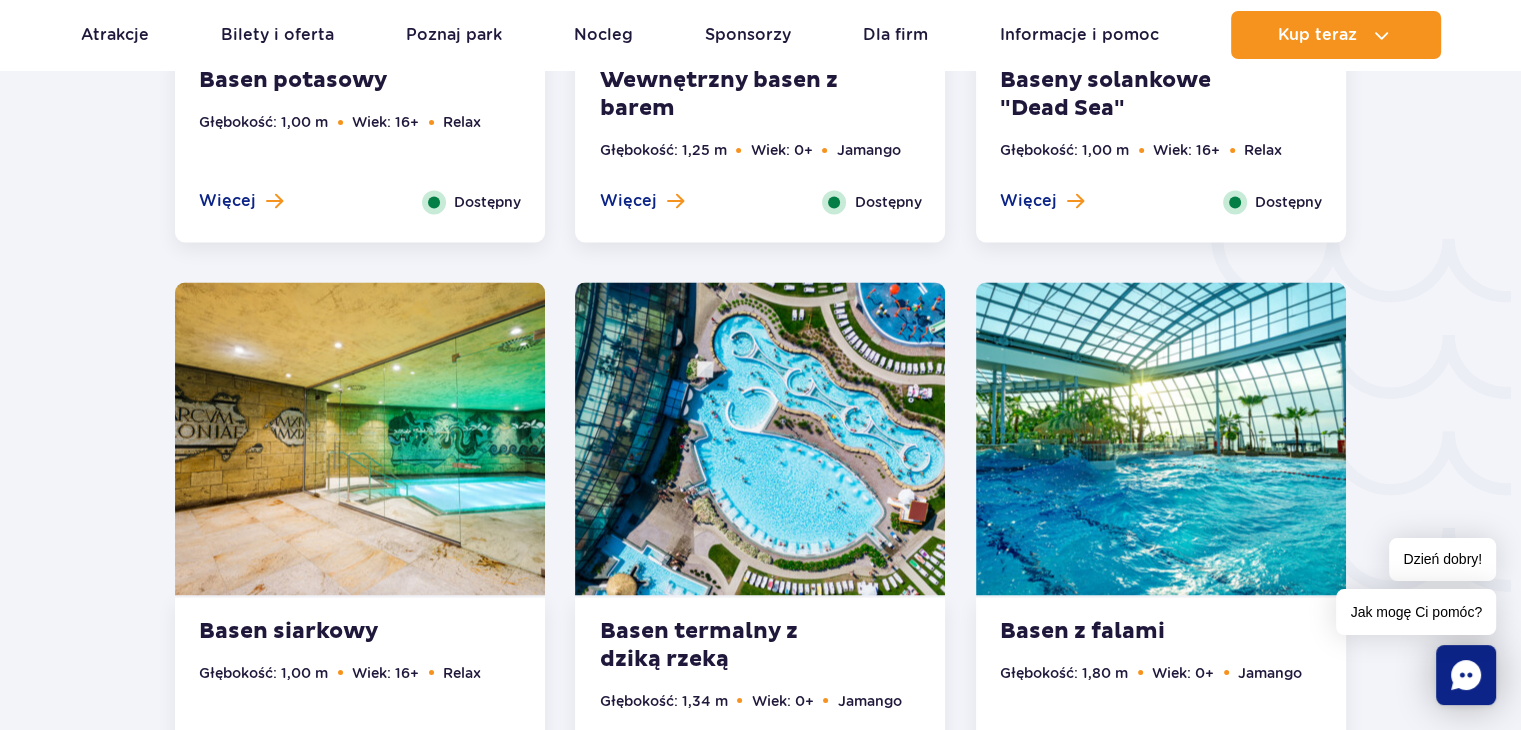 scroll, scrollTop: 3575, scrollLeft: 0, axis: vertical 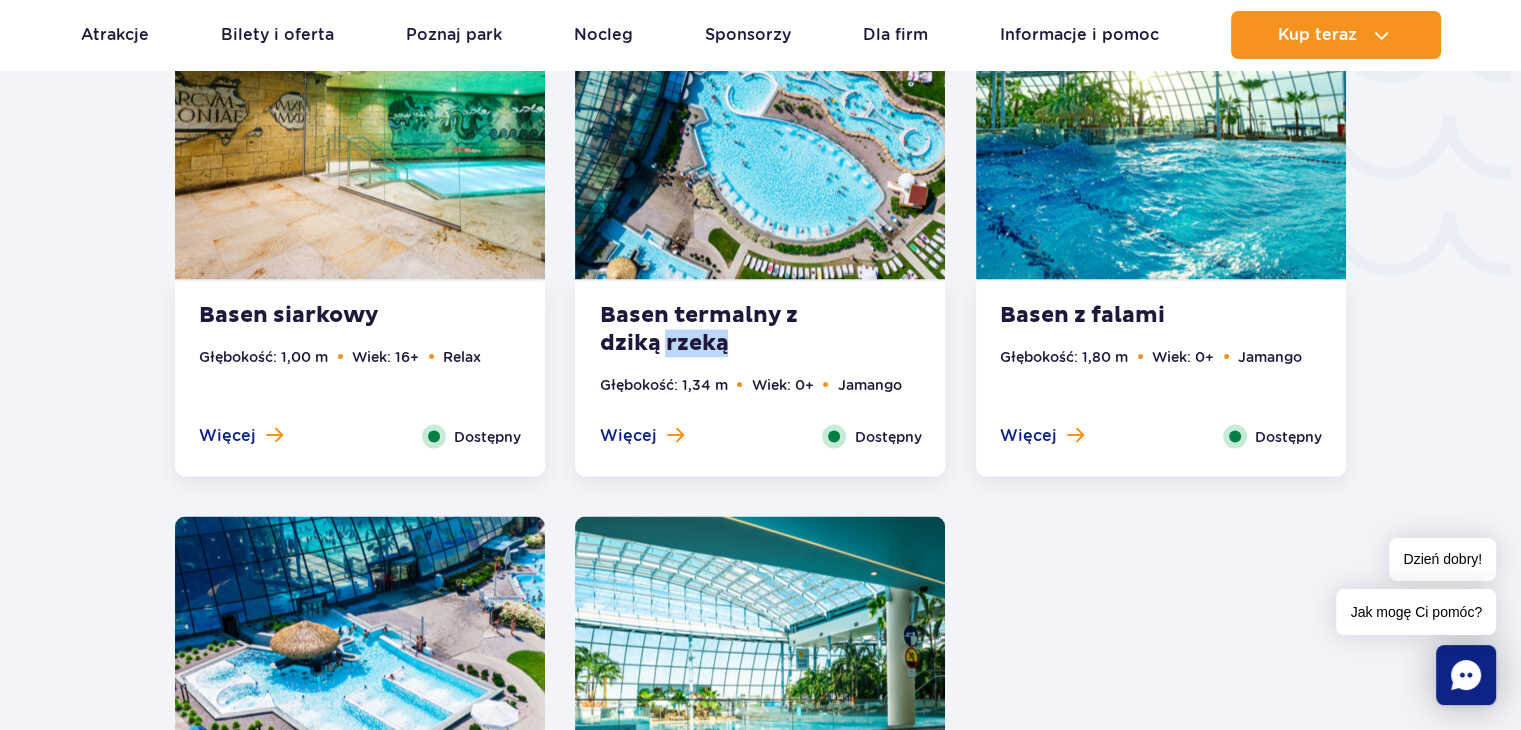click on "Basen termalny z dziką rzeką" at bounding box center [720, 329] 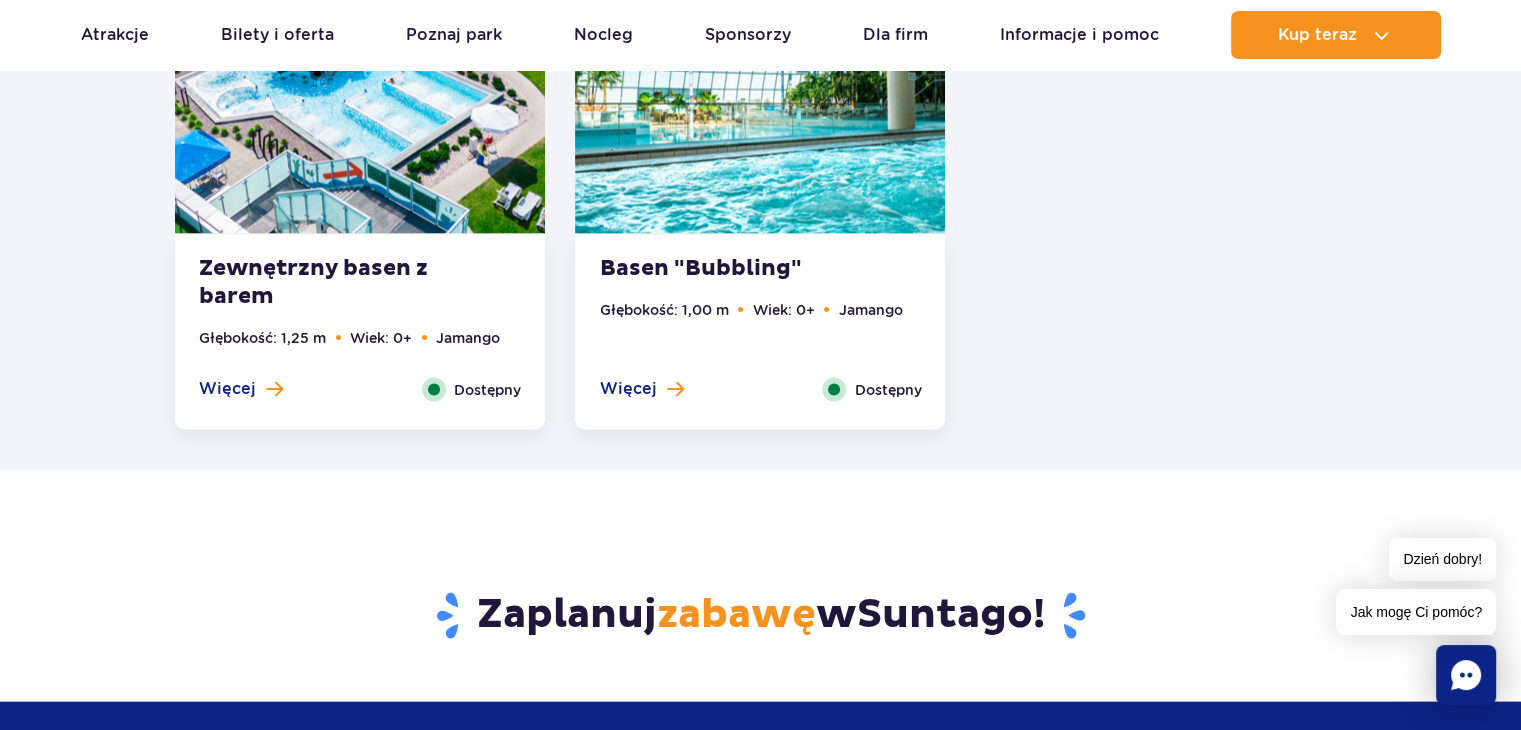 scroll, scrollTop: 3823, scrollLeft: 0, axis: vertical 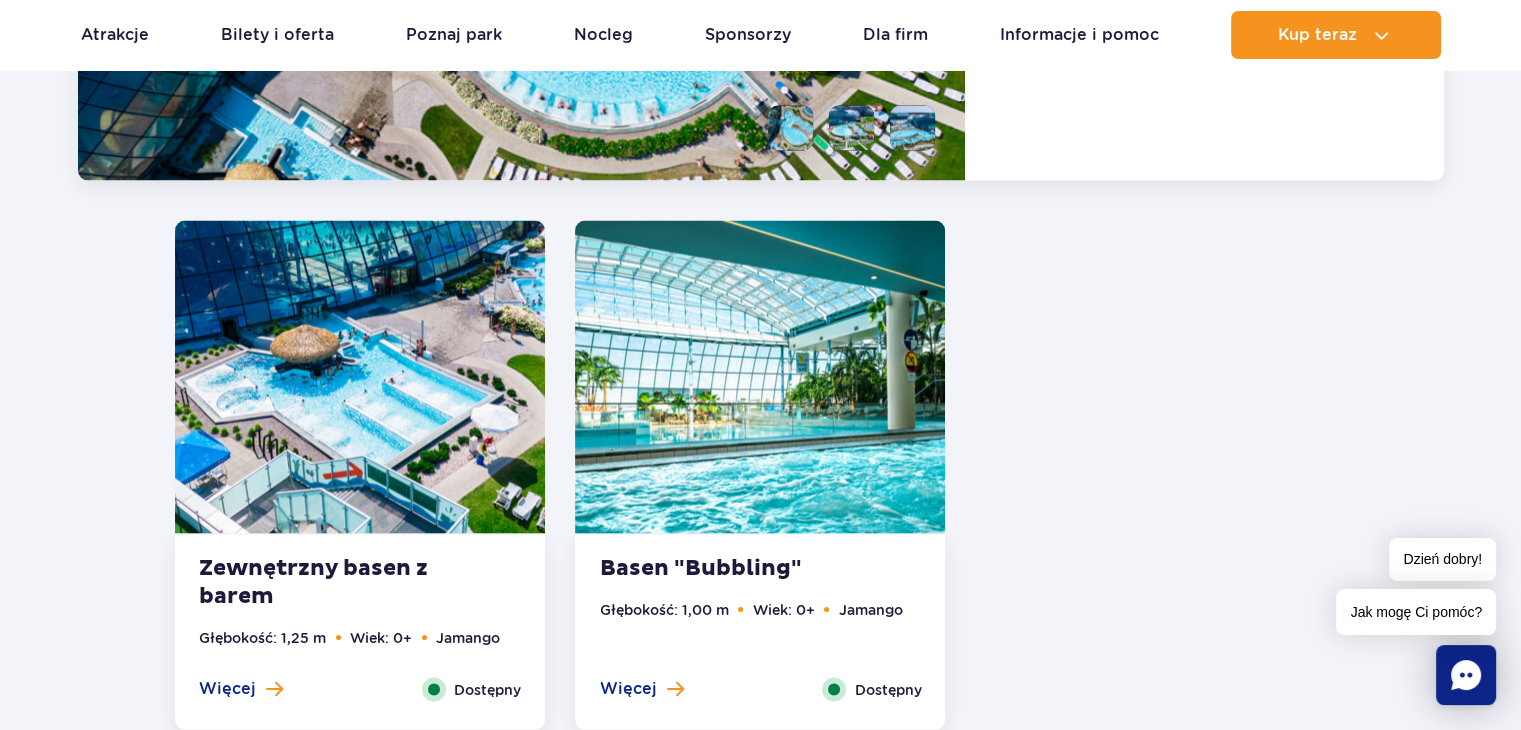 click at bounding box center (360, 377) 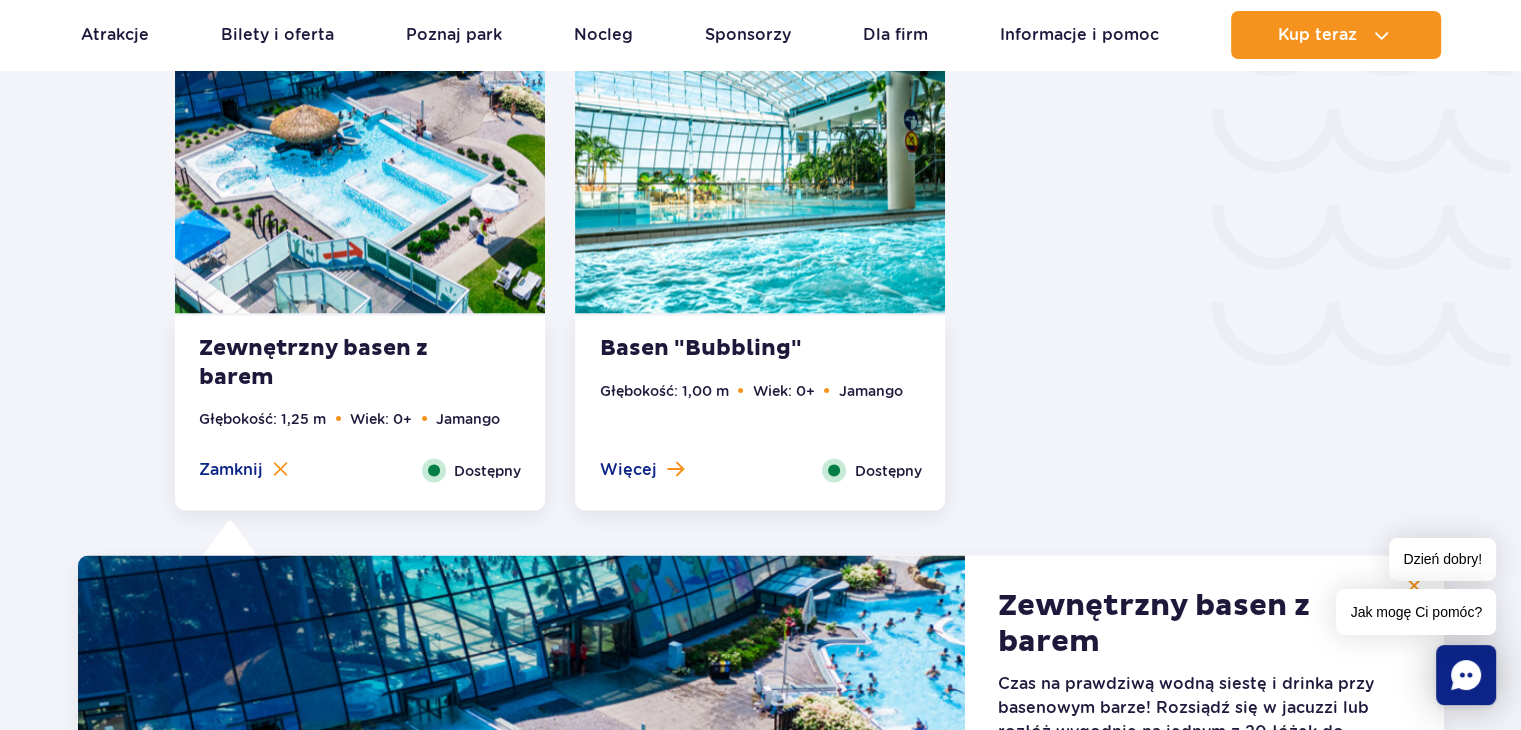 scroll, scrollTop: 3272, scrollLeft: 0, axis: vertical 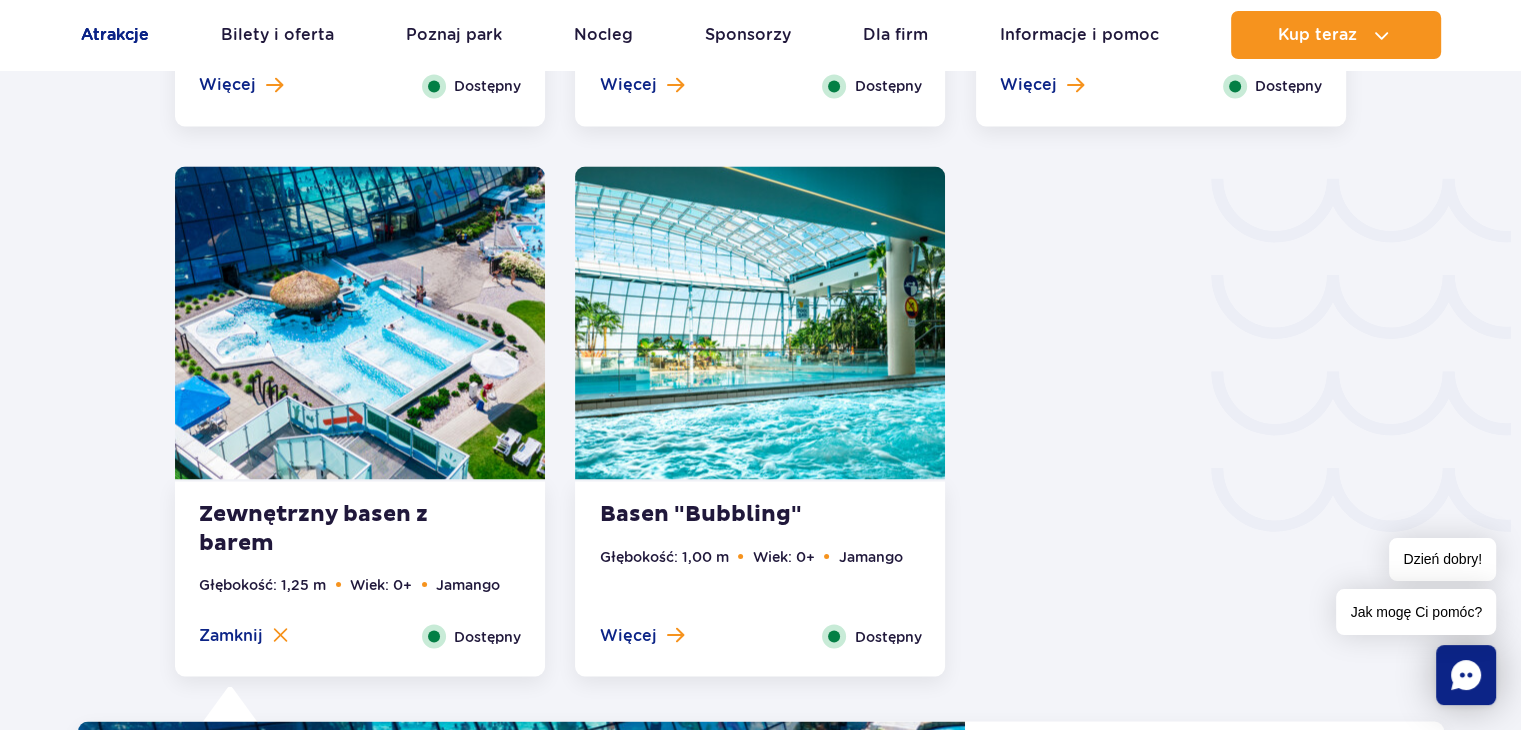click on "Atrakcje" at bounding box center [115, 35] 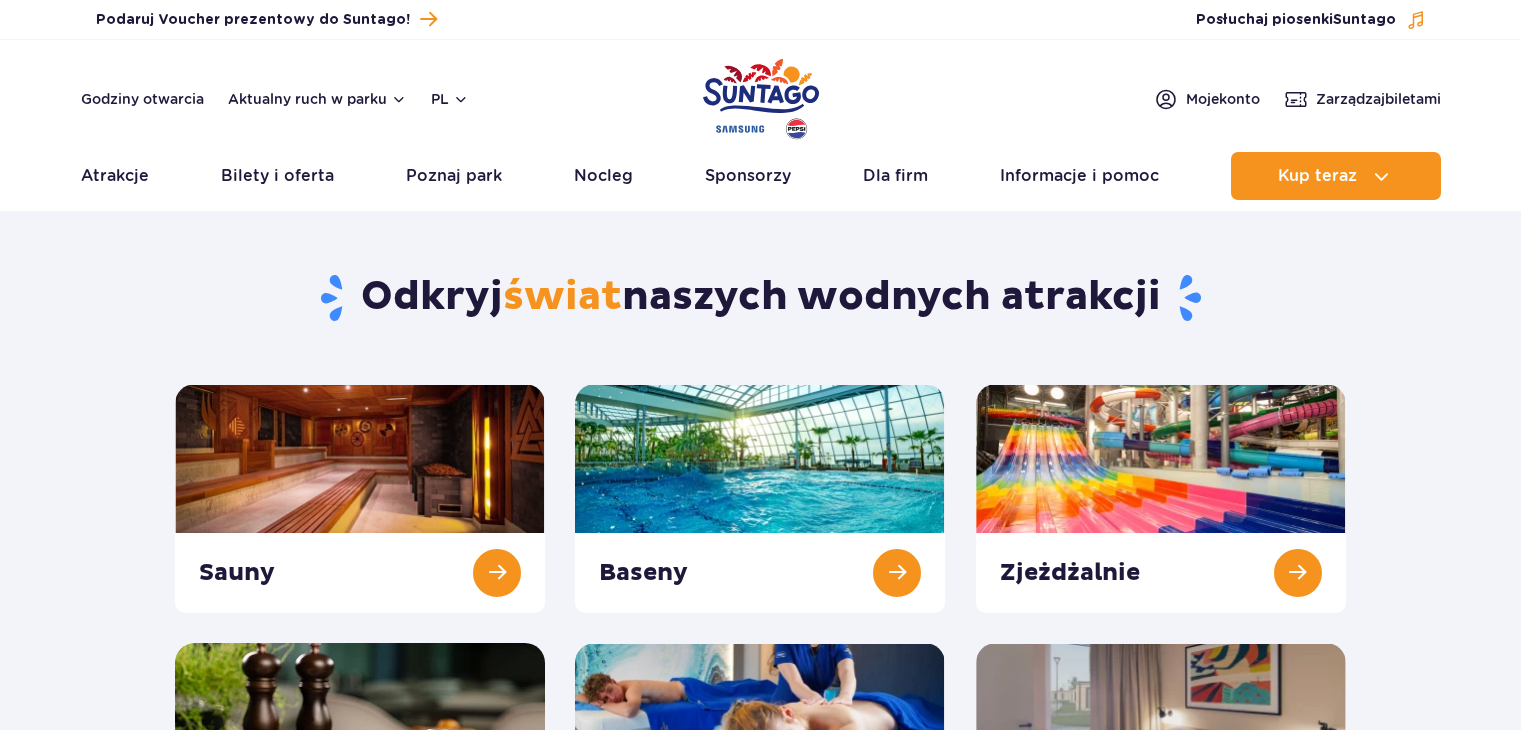 scroll, scrollTop: 0, scrollLeft: 0, axis: both 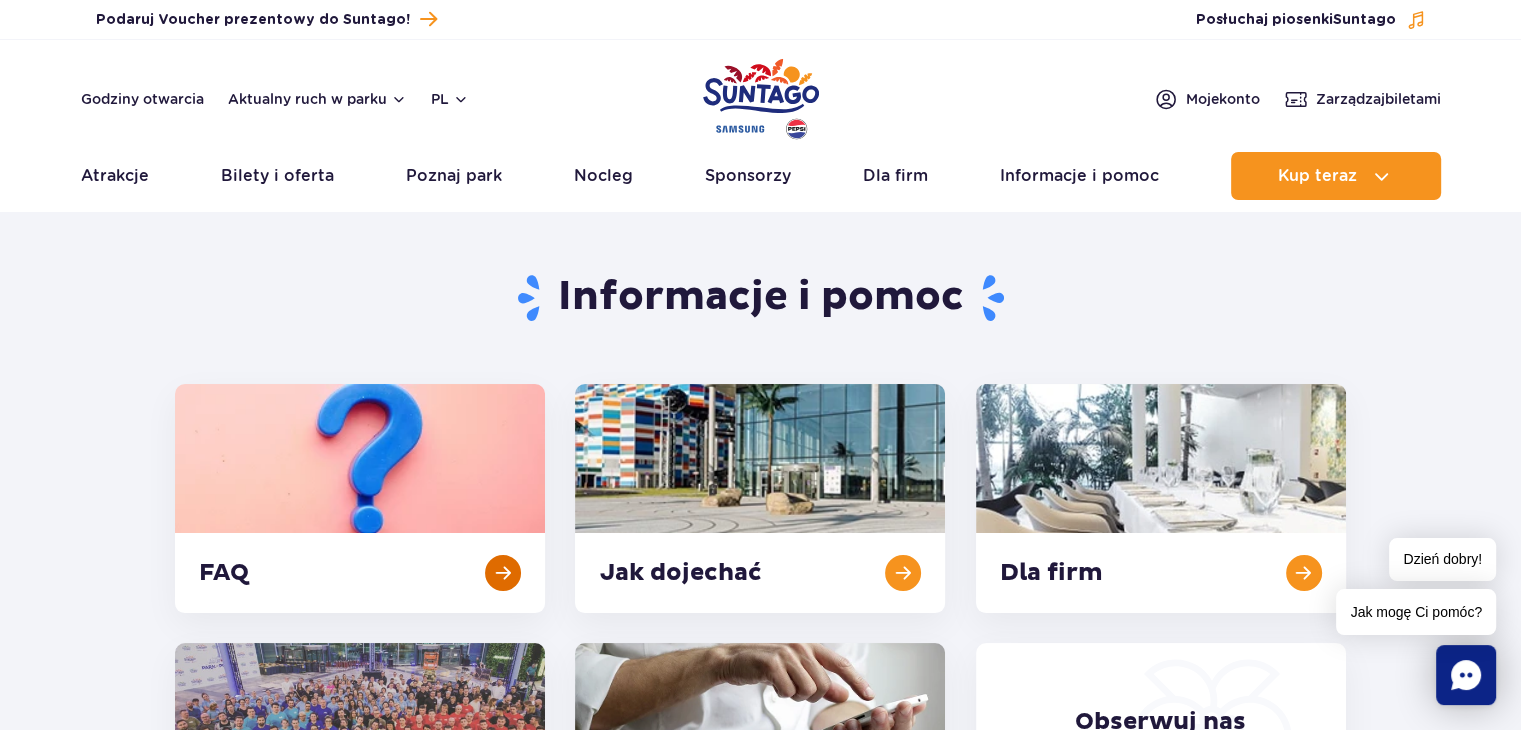 click at bounding box center (360, 498) 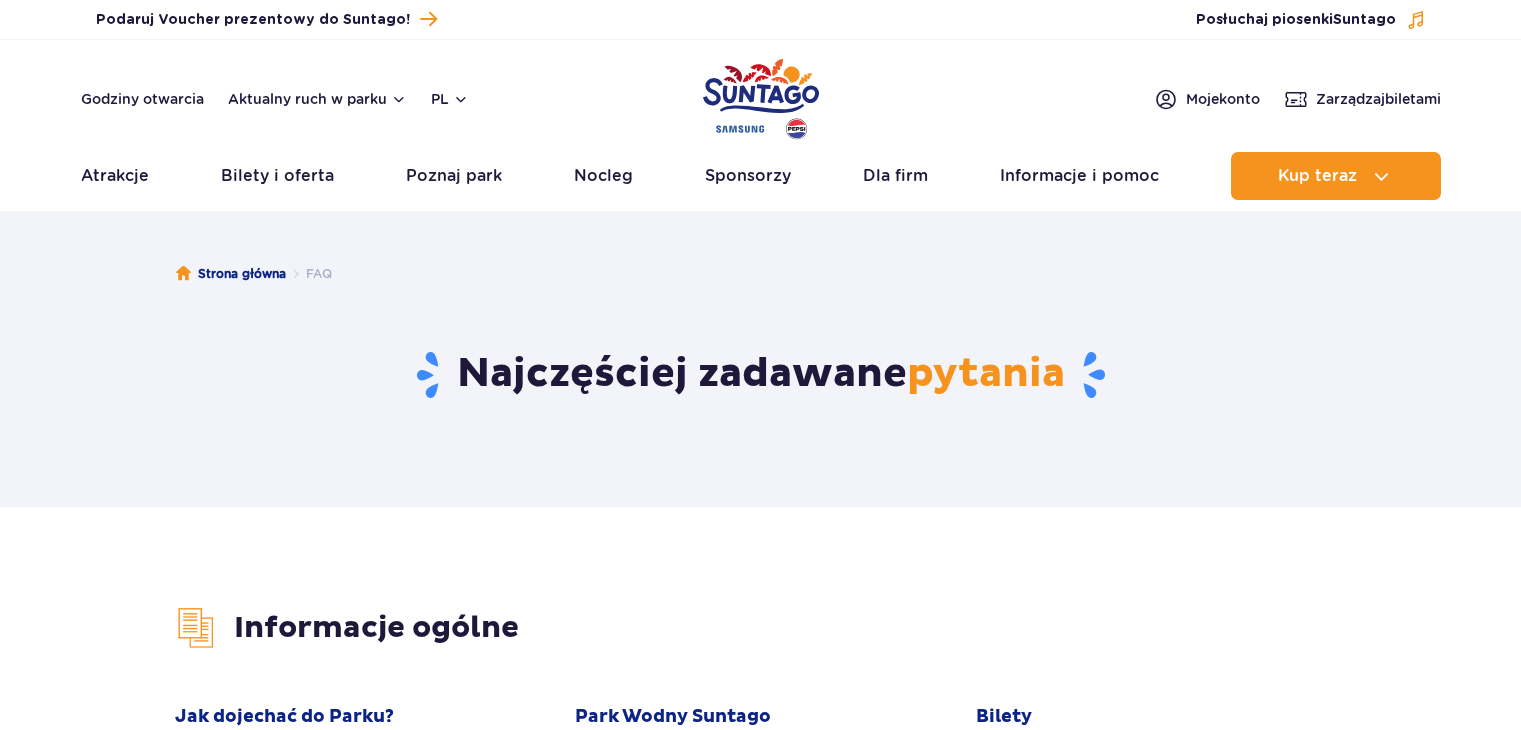 scroll, scrollTop: 133, scrollLeft: 0, axis: vertical 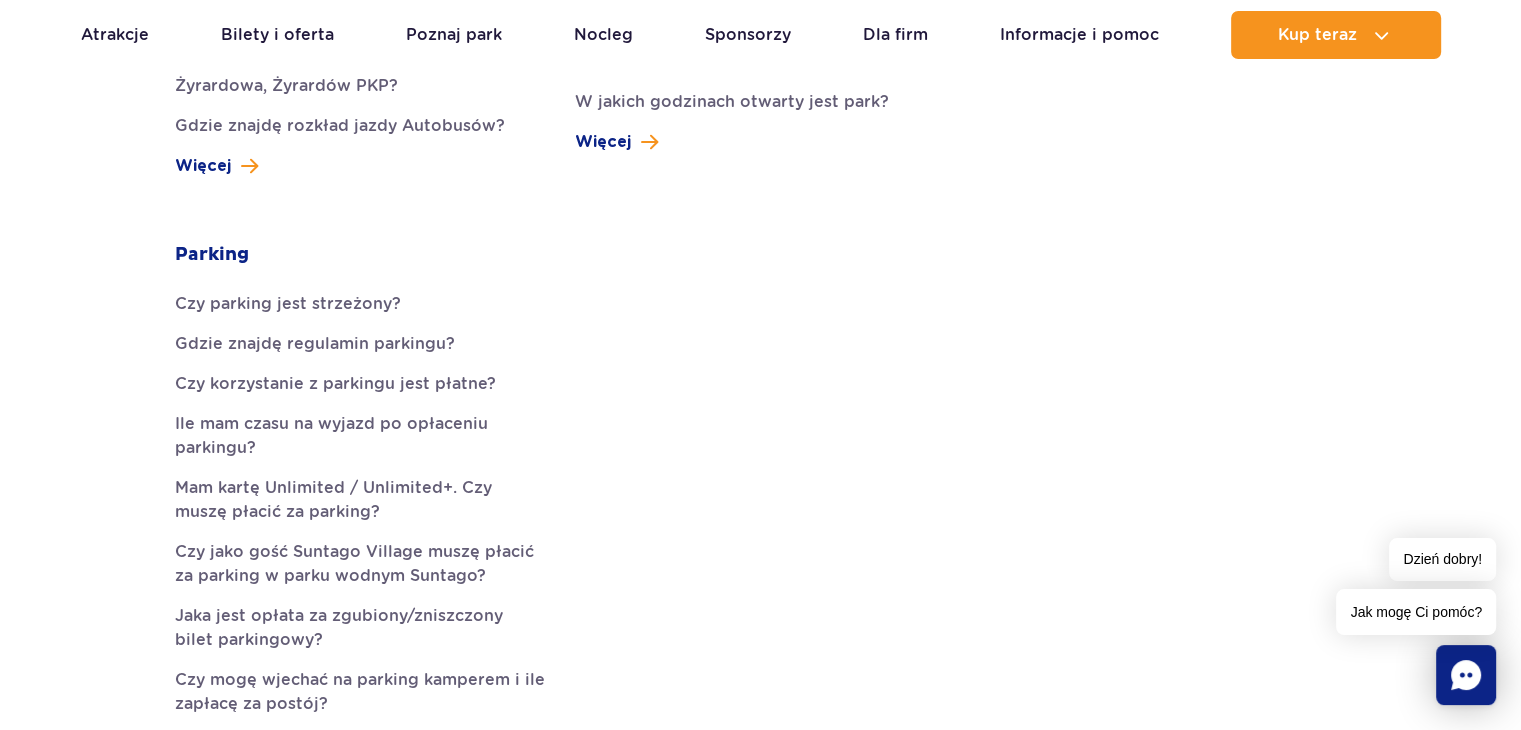 click on "Jak dojechać do Parku?
Jak dojechać do Park of Poland samochodem?
Jak dojechać do Park of Poland autobusem?
Jak kupić bilet na autobus Suntago?
Ile kosztuje bilet autobusowy do Suntago z Warszawy, z al. Jerozolimskich [NUMBER]?
Ile kosztuje bilet autobusowy do Suntago z [CITY], z Dw. Autobusowego [CITY]?
Ile kosztuje bilet autobusowy do Suntago z [CITY], [CITY] PKP?
Gdzie znajdę rozkład jazdy Autobusów?
Więcej
Park Wodny Suntago
Gdzie mogę znaleźć zagubiony przedmiot?" at bounding box center [760, 403] 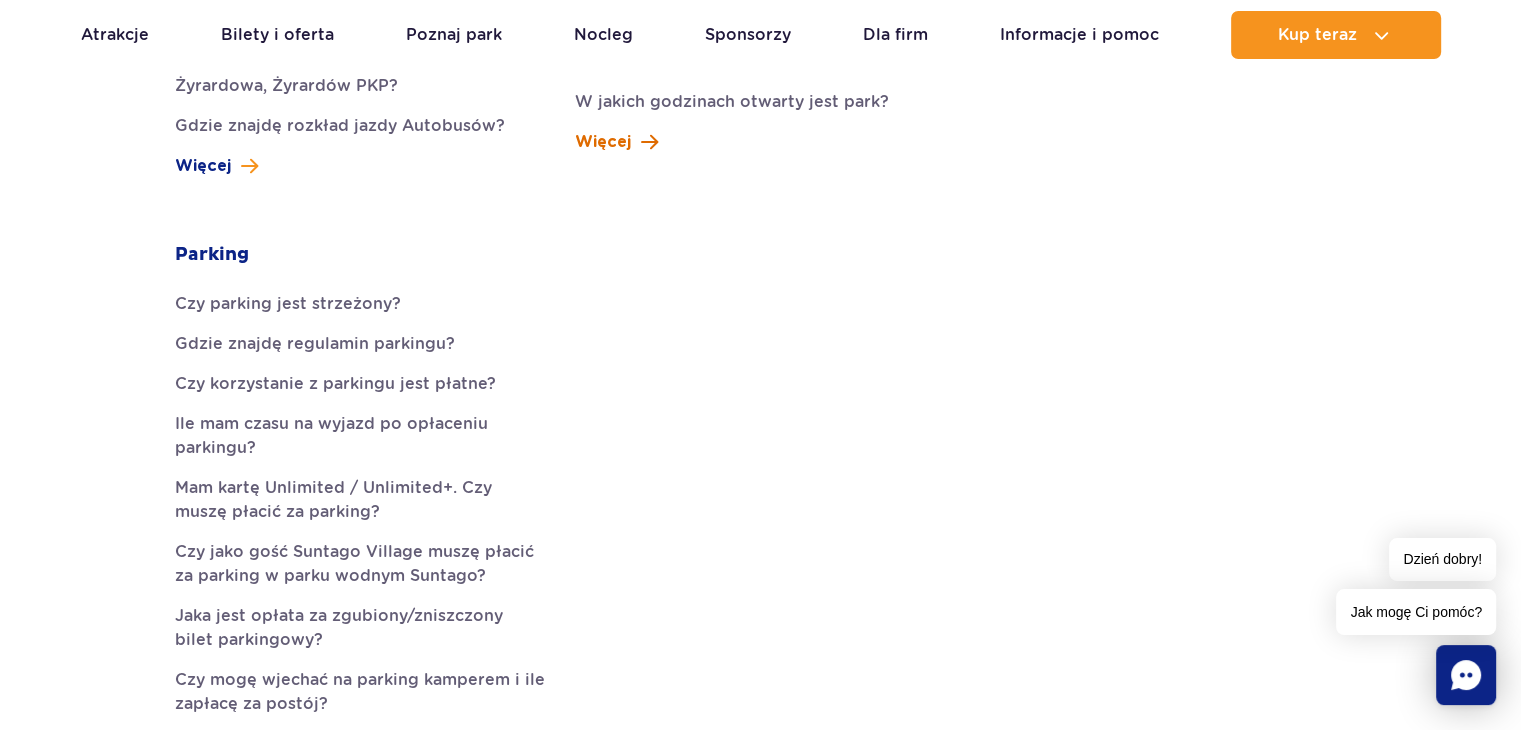 click on "Więcej" at bounding box center [603, 142] 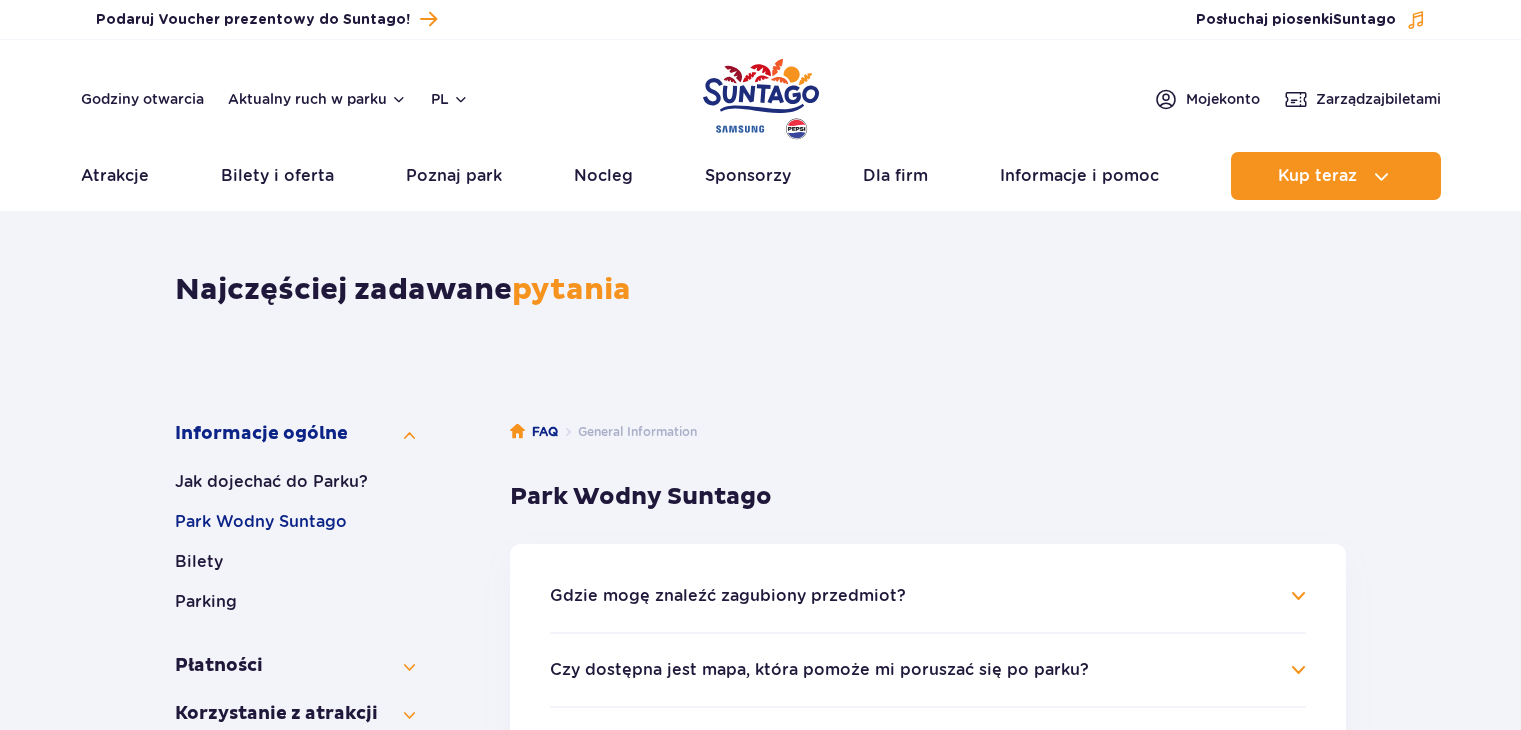 scroll, scrollTop: 0, scrollLeft: 0, axis: both 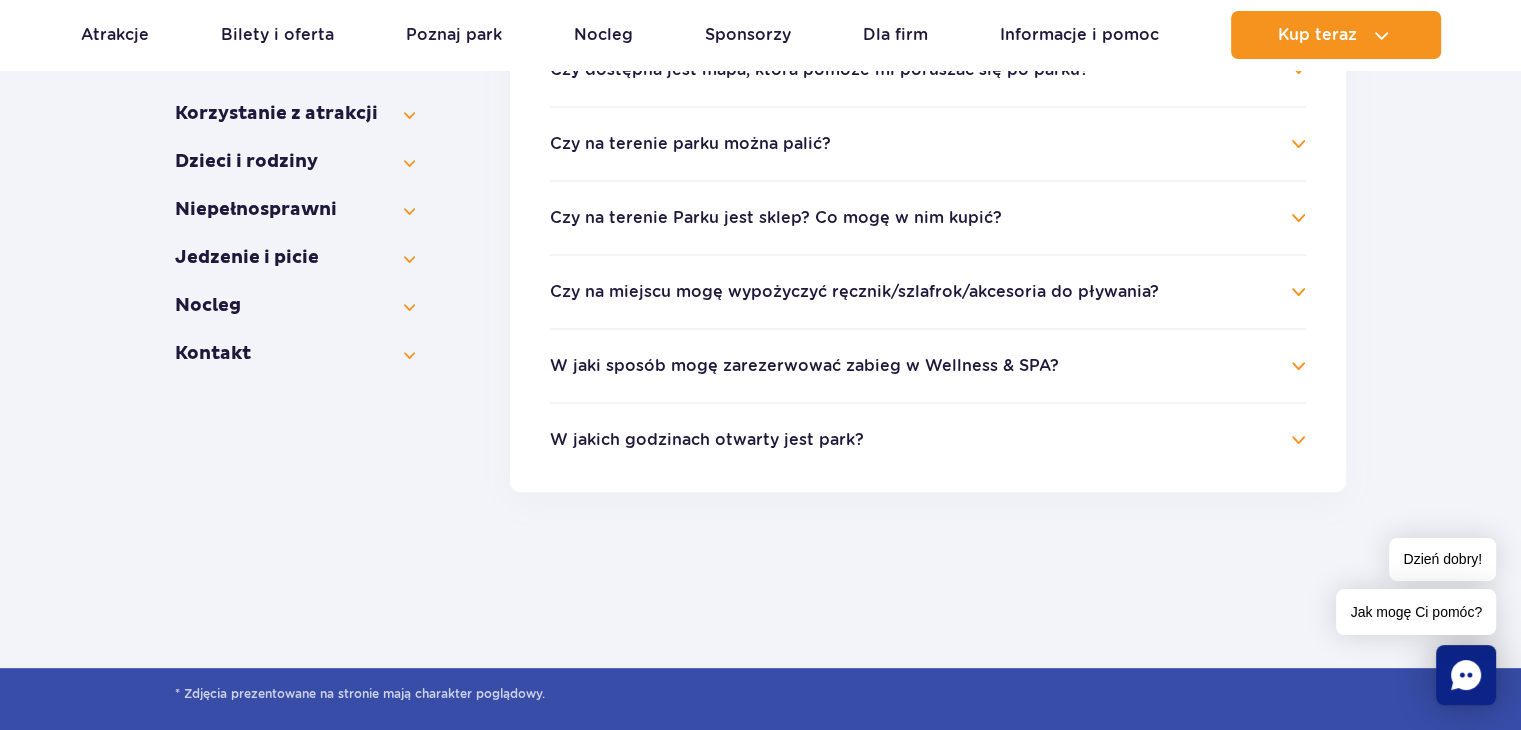 click on "W jakich godzinach otwarty jest park?" at bounding box center (928, 440) 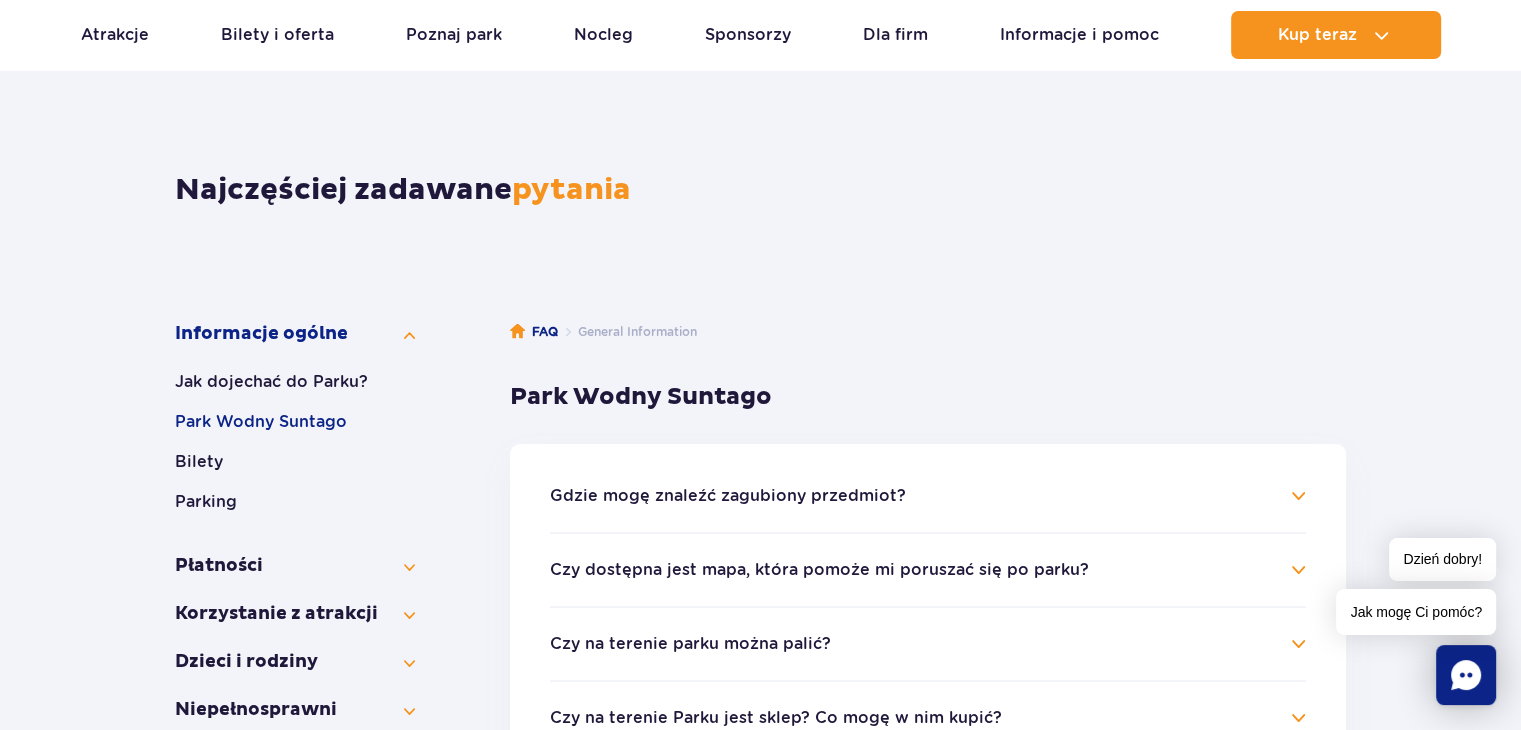 scroll, scrollTop: 0, scrollLeft: 0, axis: both 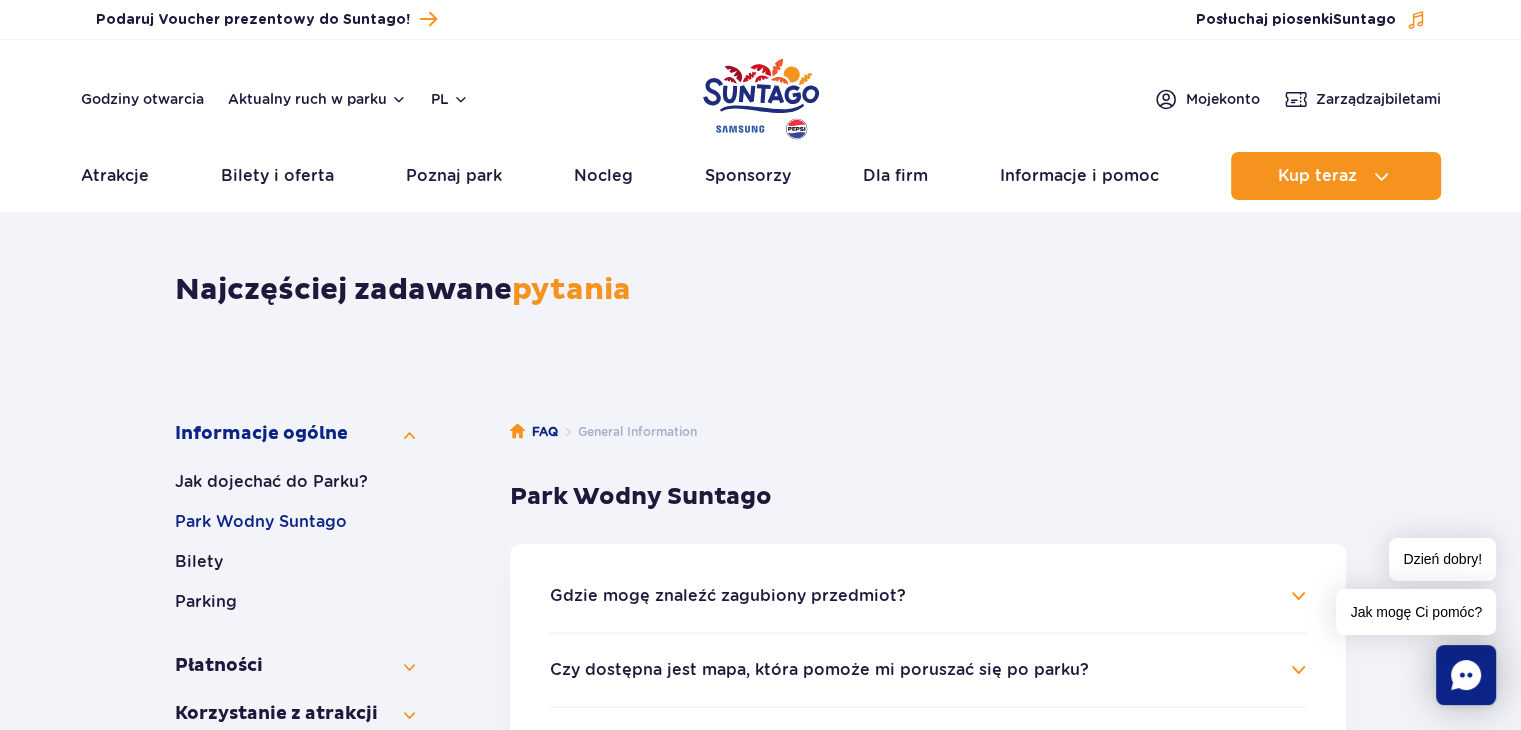 click at bounding box center (761, 99) 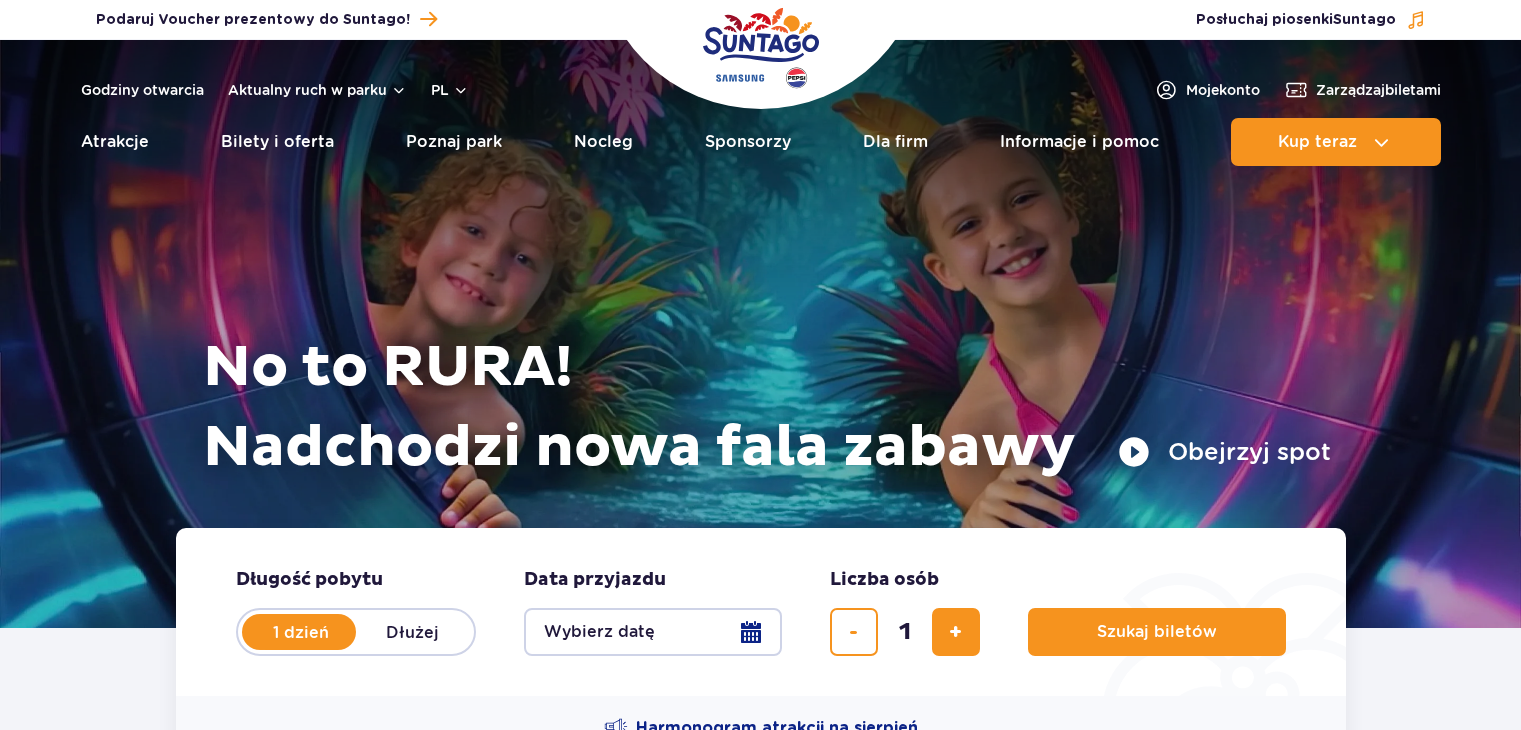 scroll, scrollTop: 0, scrollLeft: 0, axis: both 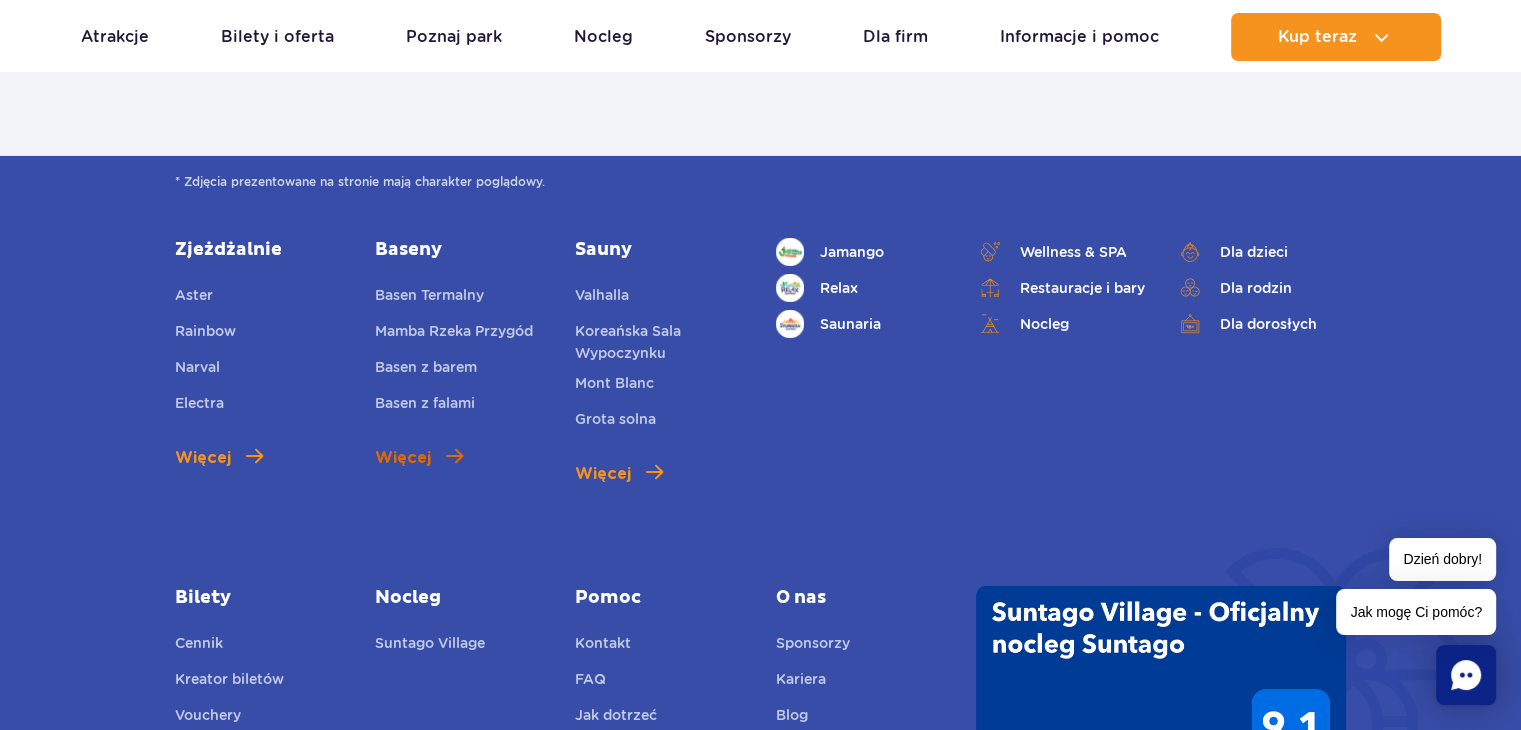 click at bounding box center (454, 456) 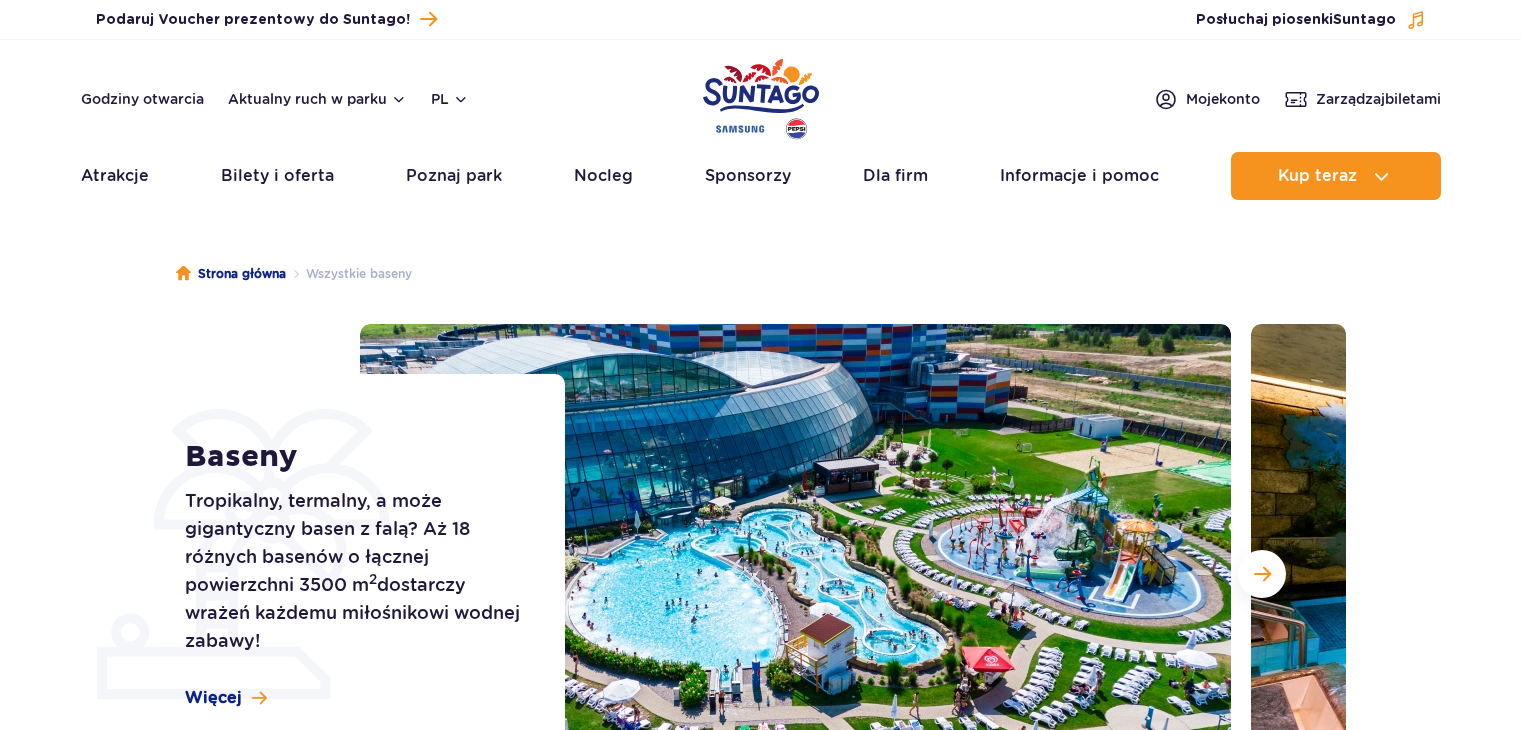 scroll, scrollTop: 76, scrollLeft: 0, axis: vertical 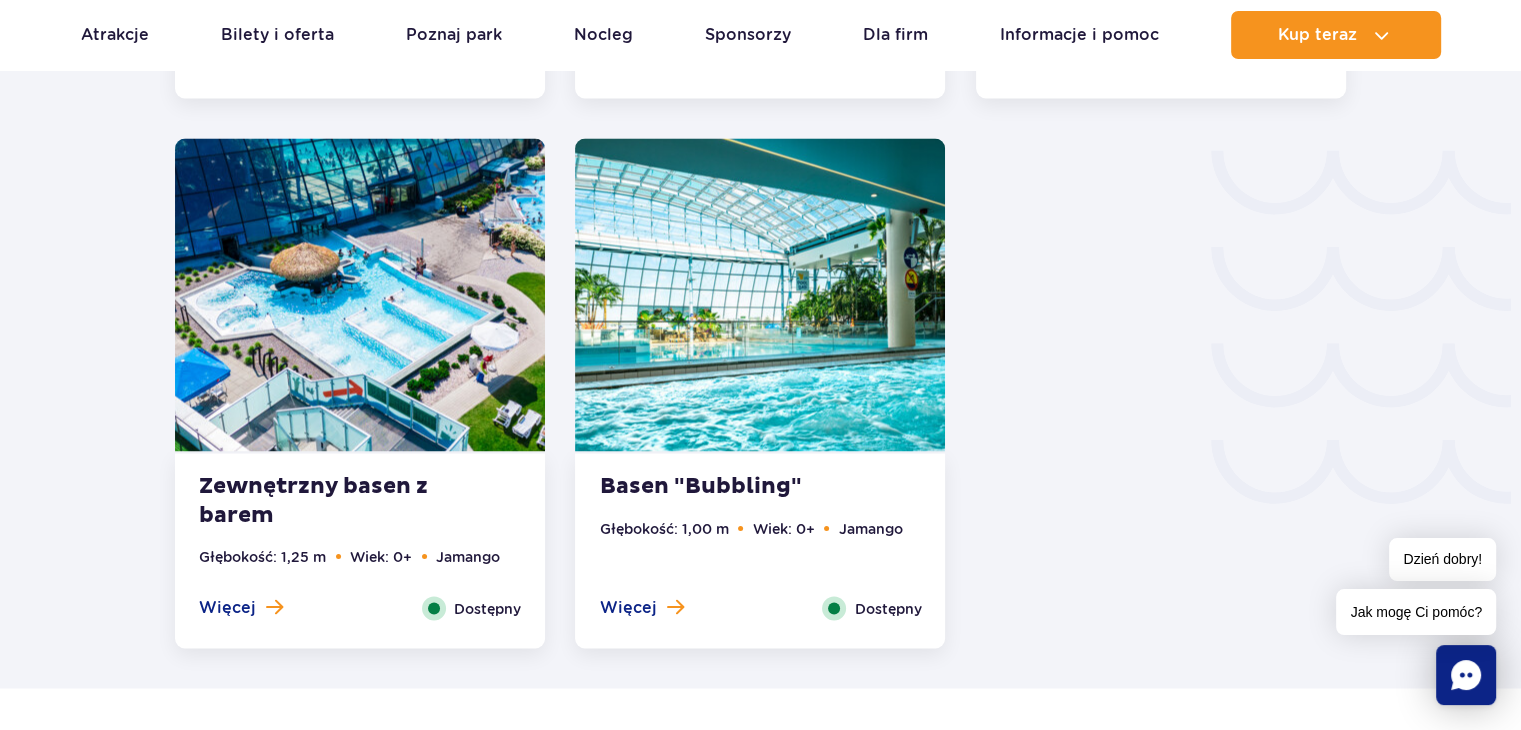 click on "Dostępny" at bounding box center [487, 608] 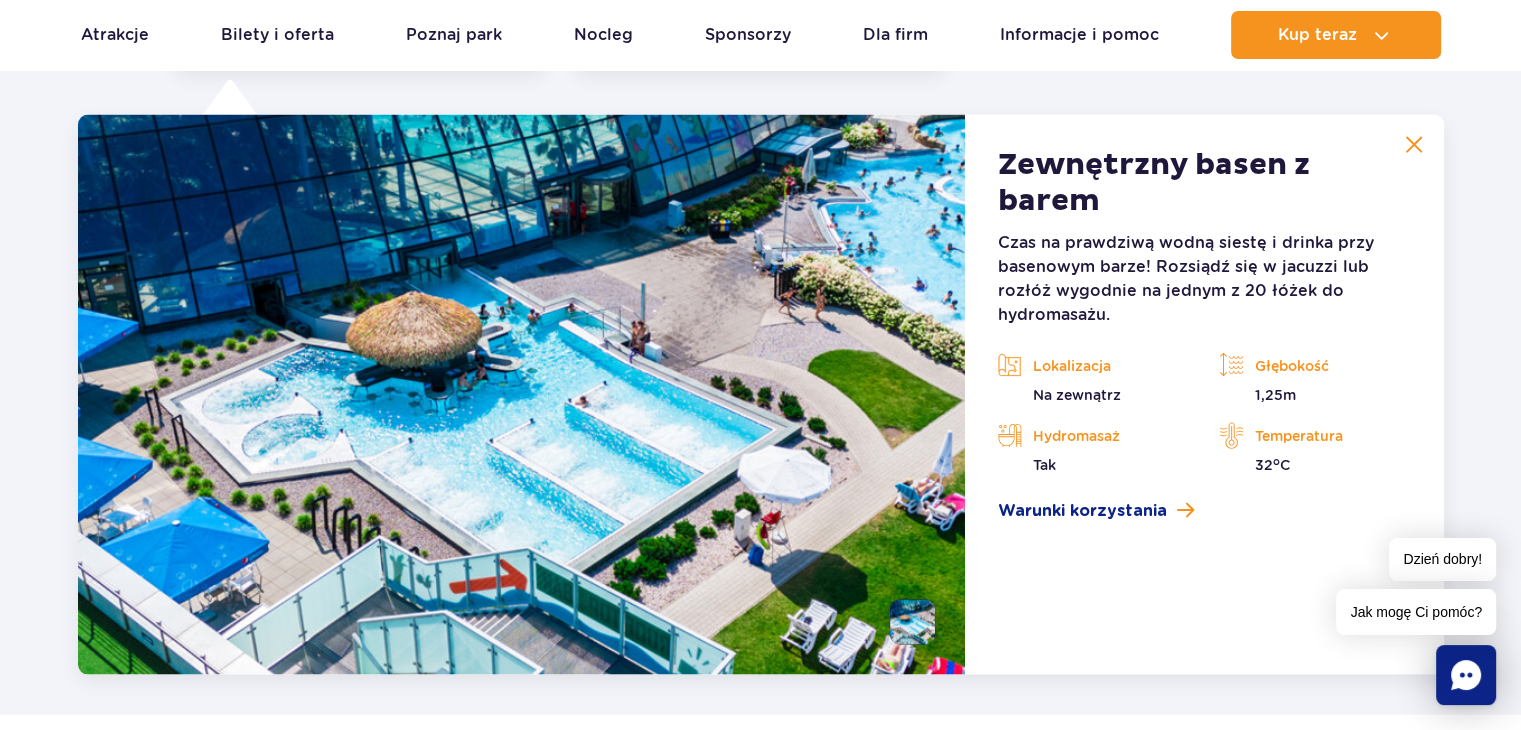 scroll, scrollTop: 3872, scrollLeft: 0, axis: vertical 